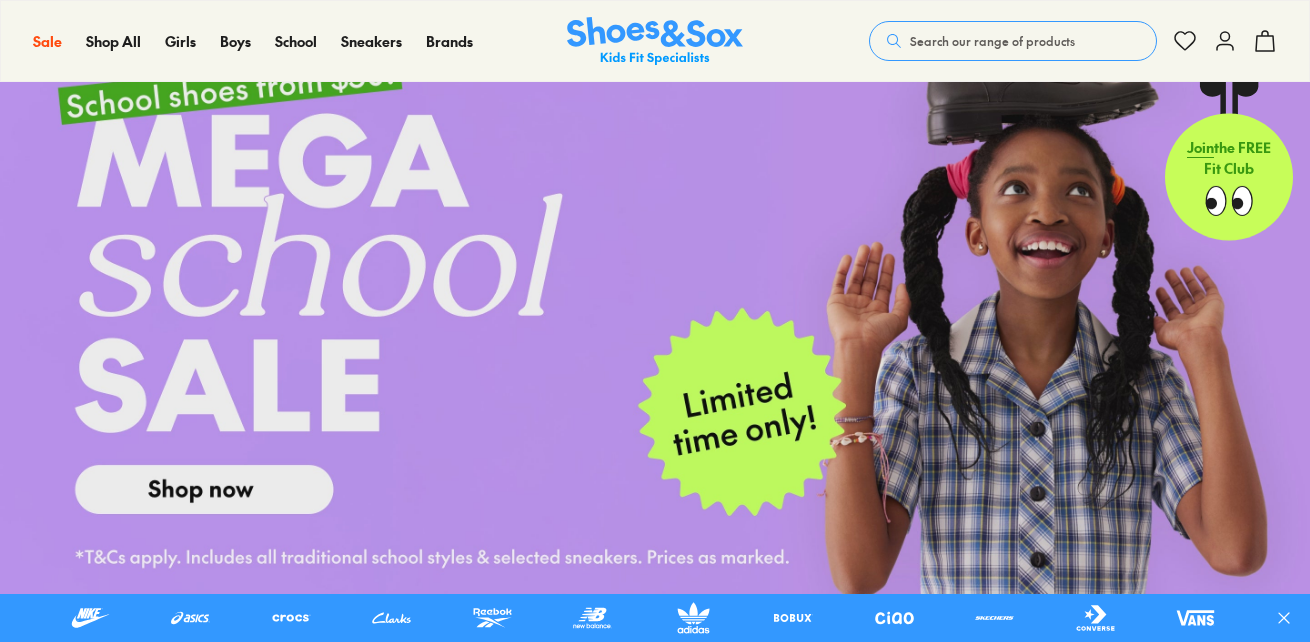 scroll, scrollTop: 100, scrollLeft: 0, axis: vertical 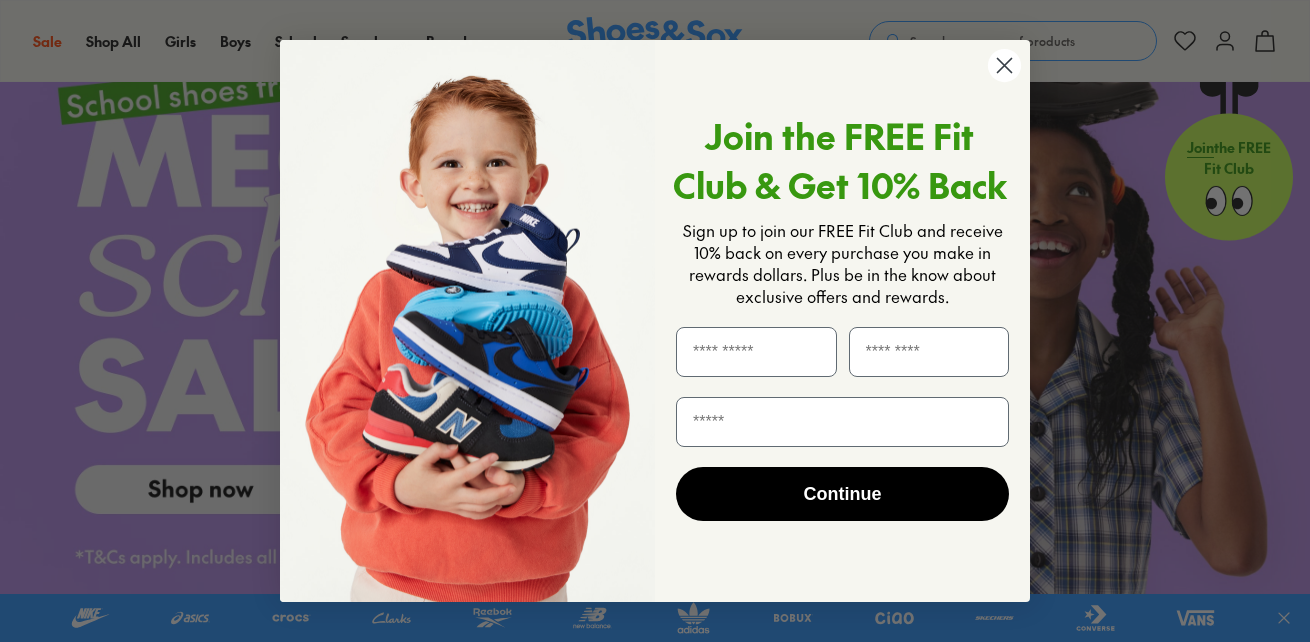 click 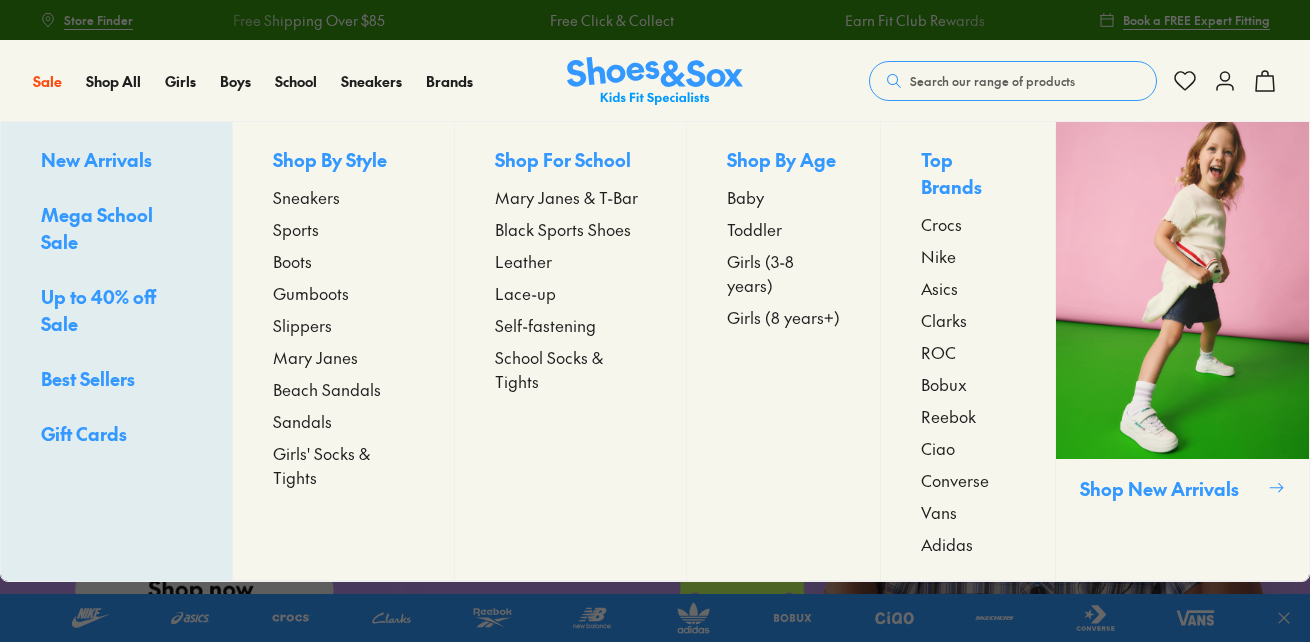 scroll, scrollTop: 0, scrollLeft: 0, axis: both 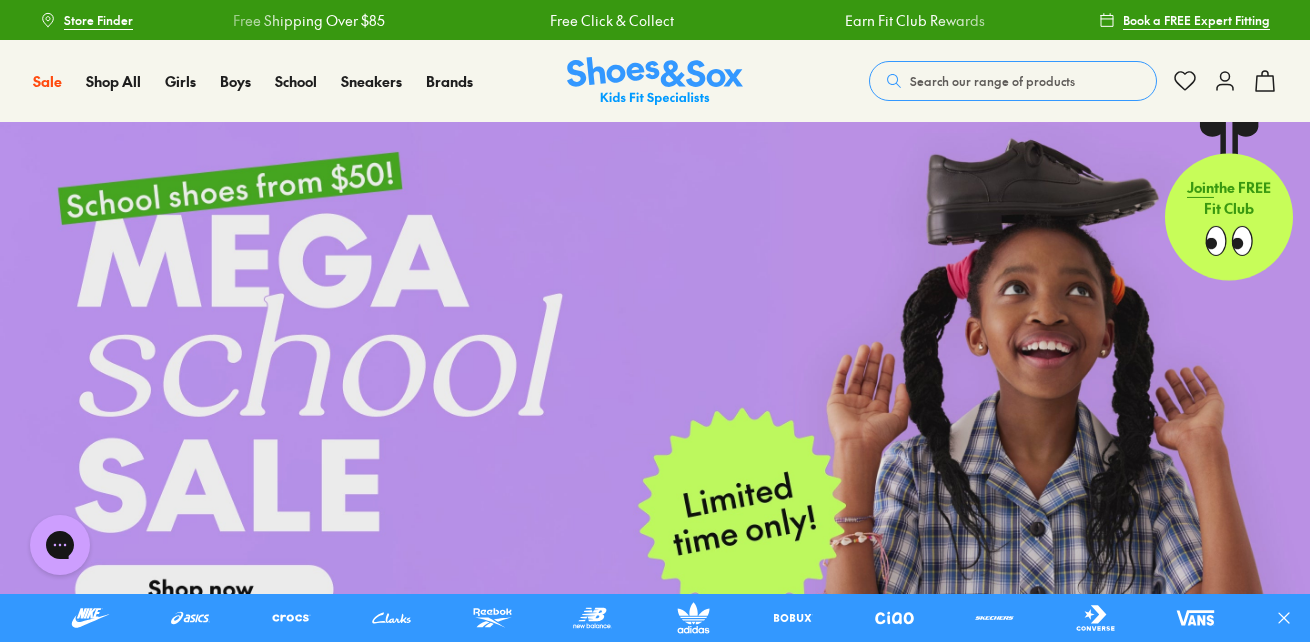 click on "Search our range of products" at bounding box center (992, 81) 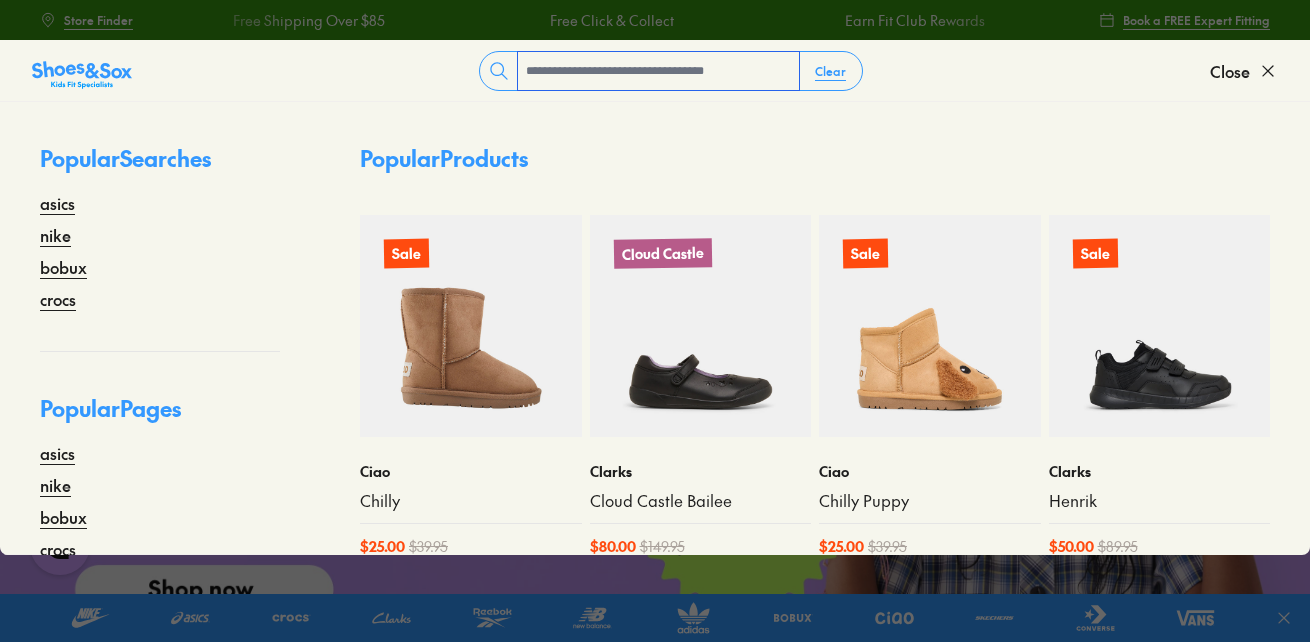 scroll, scrollTop: 0, scrollLeft: 0, axis: both 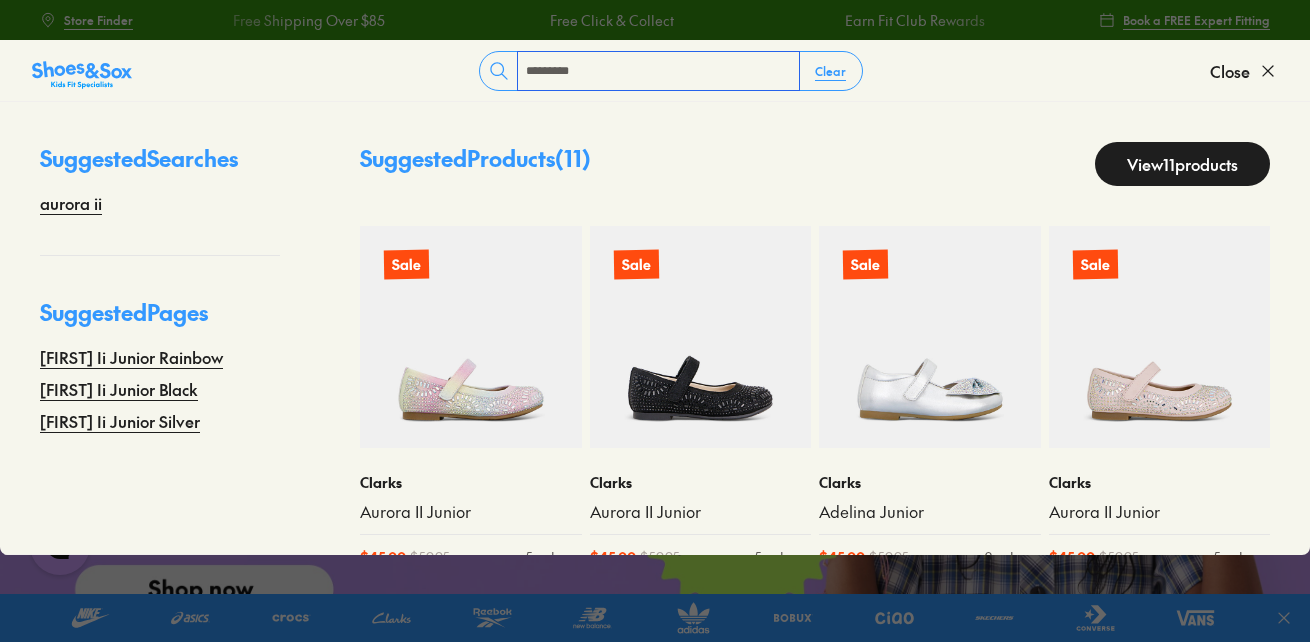 type on "*********" 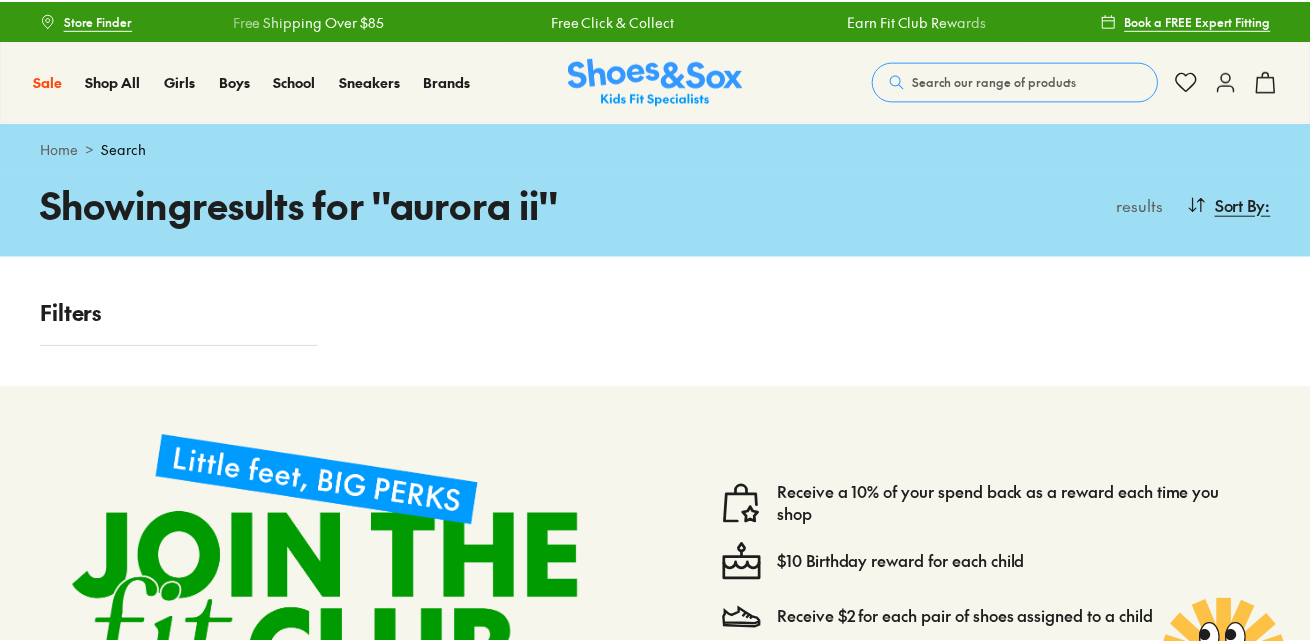scroll, scrollTop: 0, scrollLeft: 0, axis: both 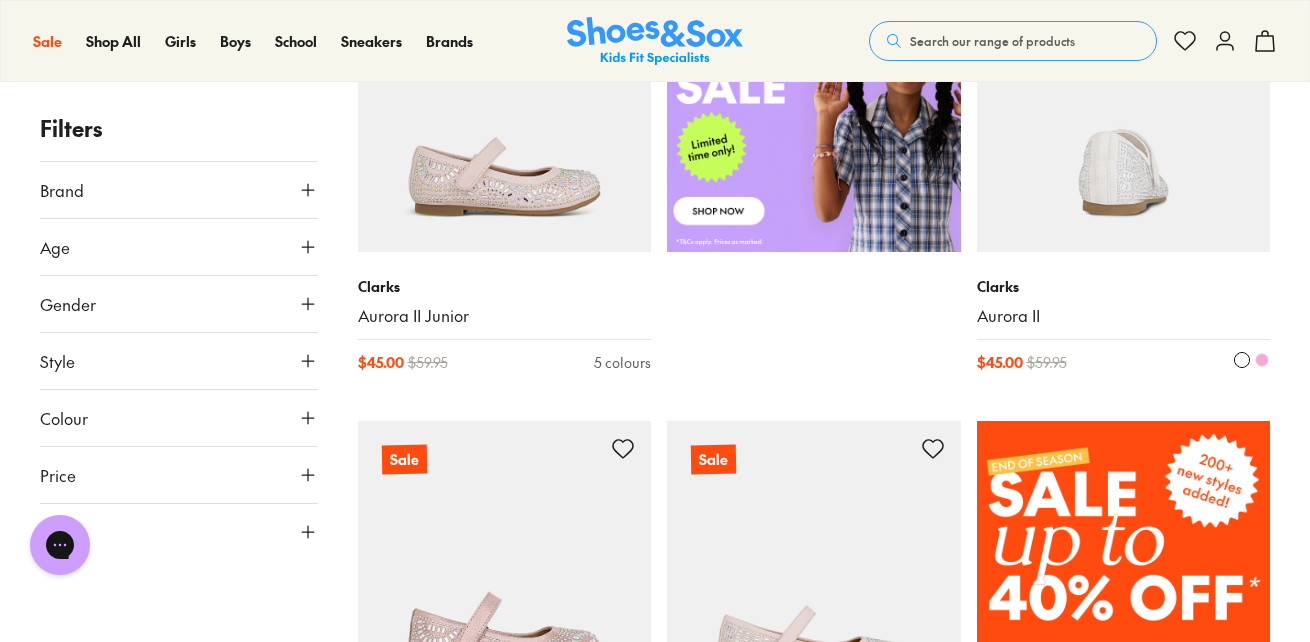 click at bounding box center [1124, 105] 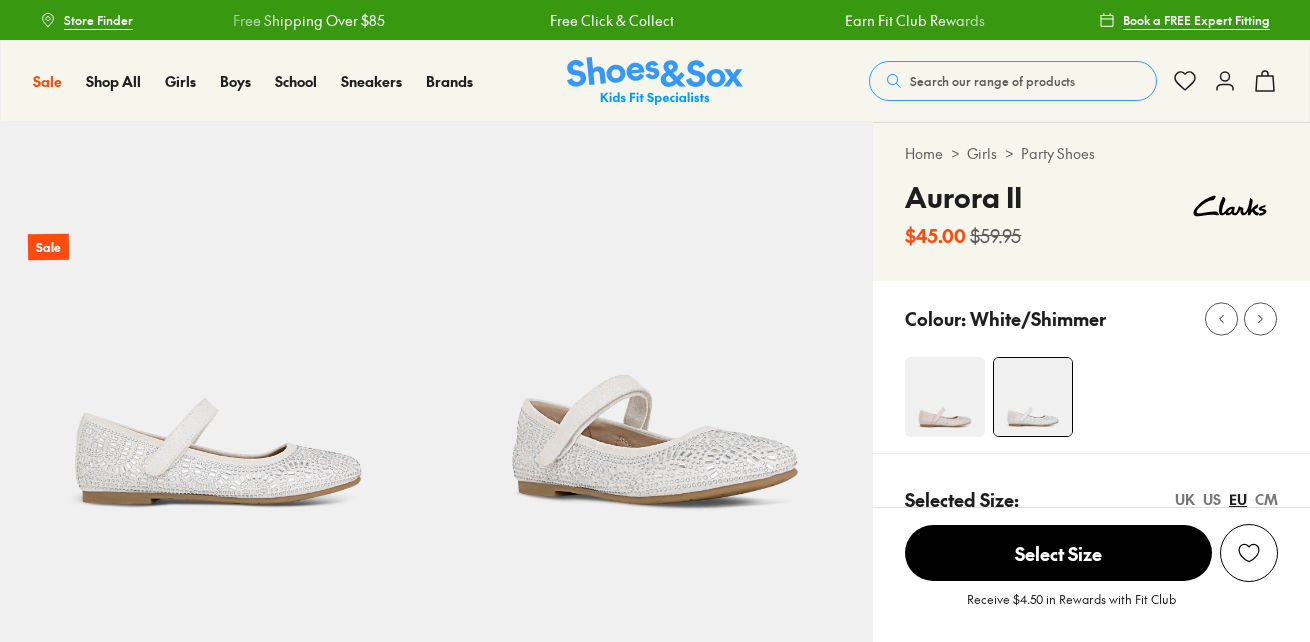 scroll, scrollTop: 0, scrollLeft: 0, axis: both 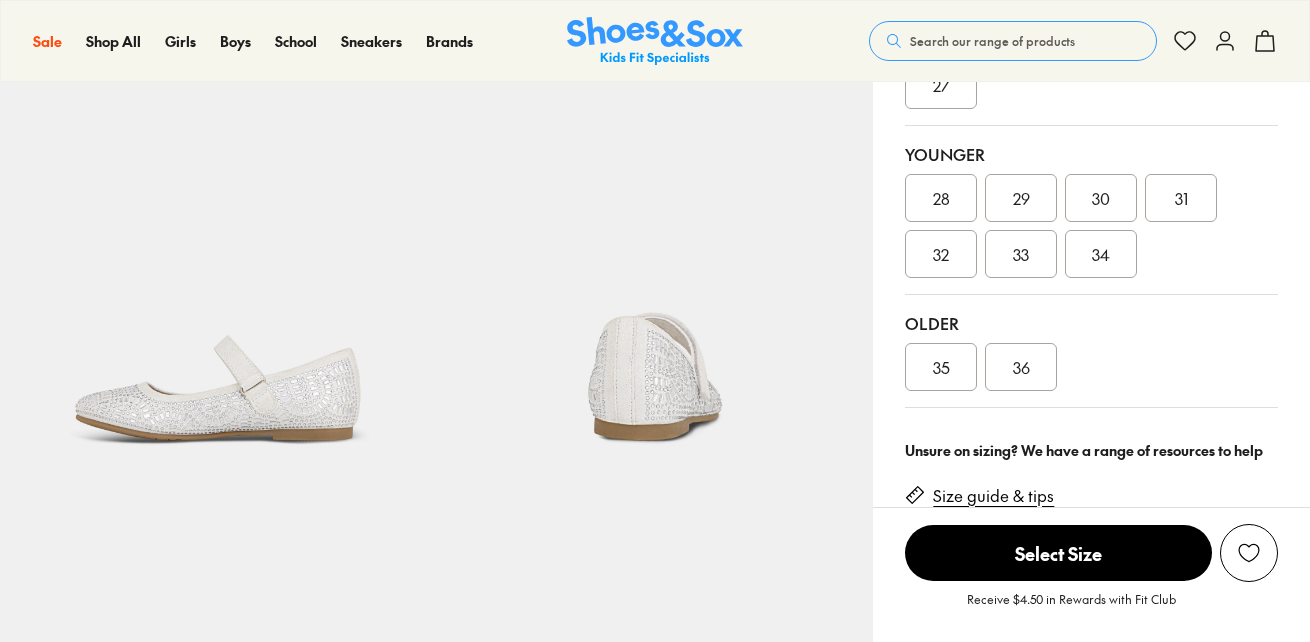 click on "36" at bounding box center [1021, 367] 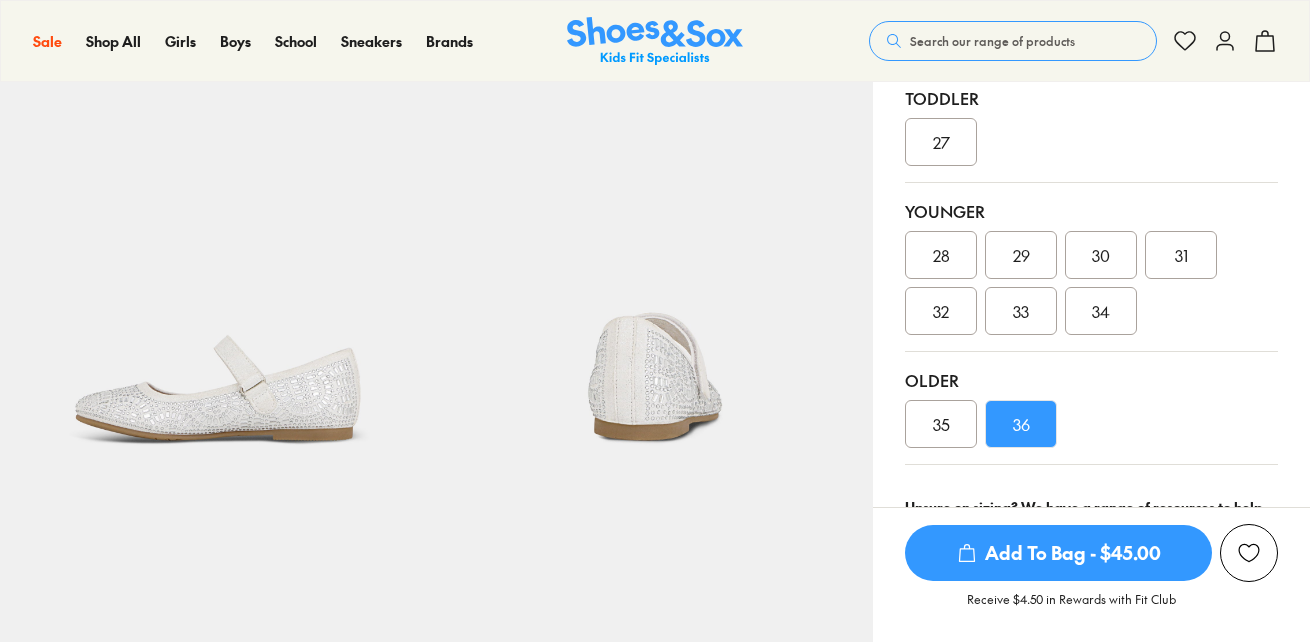 select on "*" 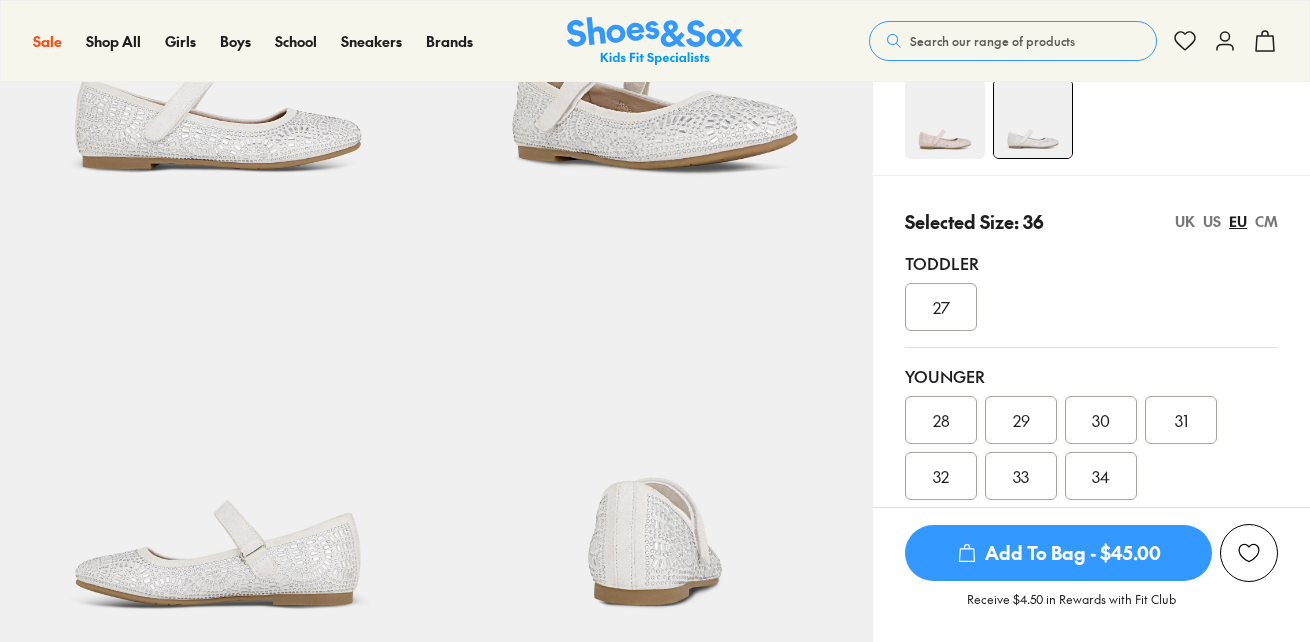 scroll, scrollTop: 300, scrollLeft: 0, axis: vertical 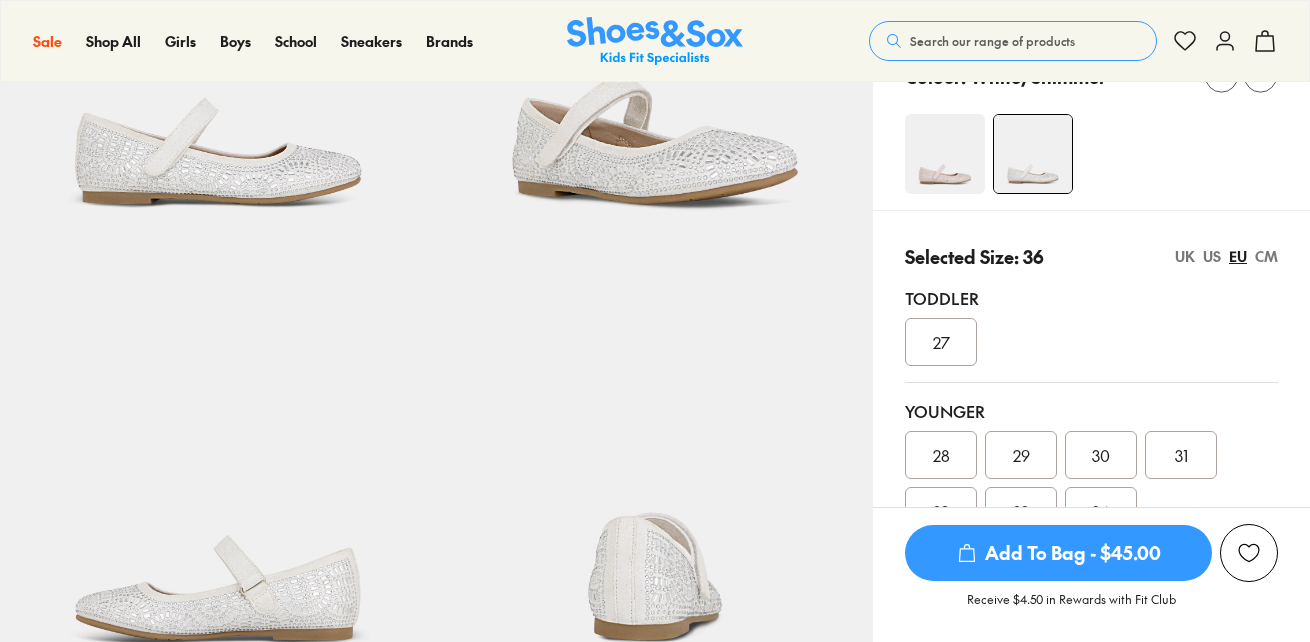 click on "CM" at bounding box center (1266, 256) 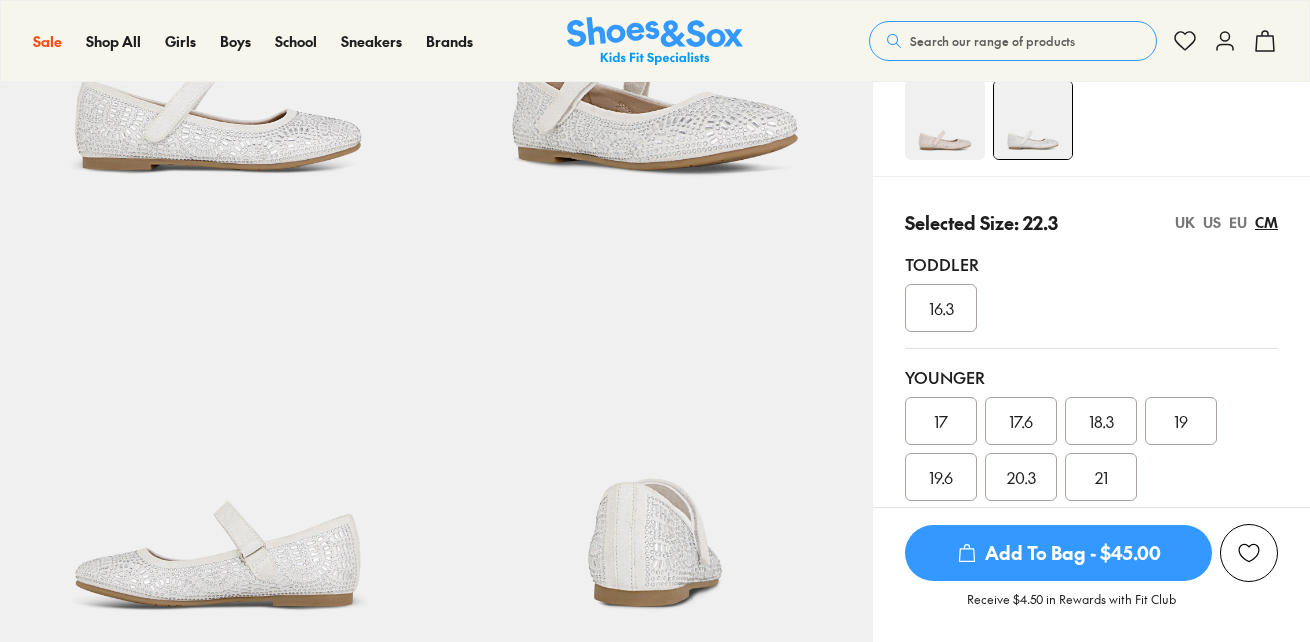 scroll, scrollTop: 300, scrollLeft: 0, axis: vertical 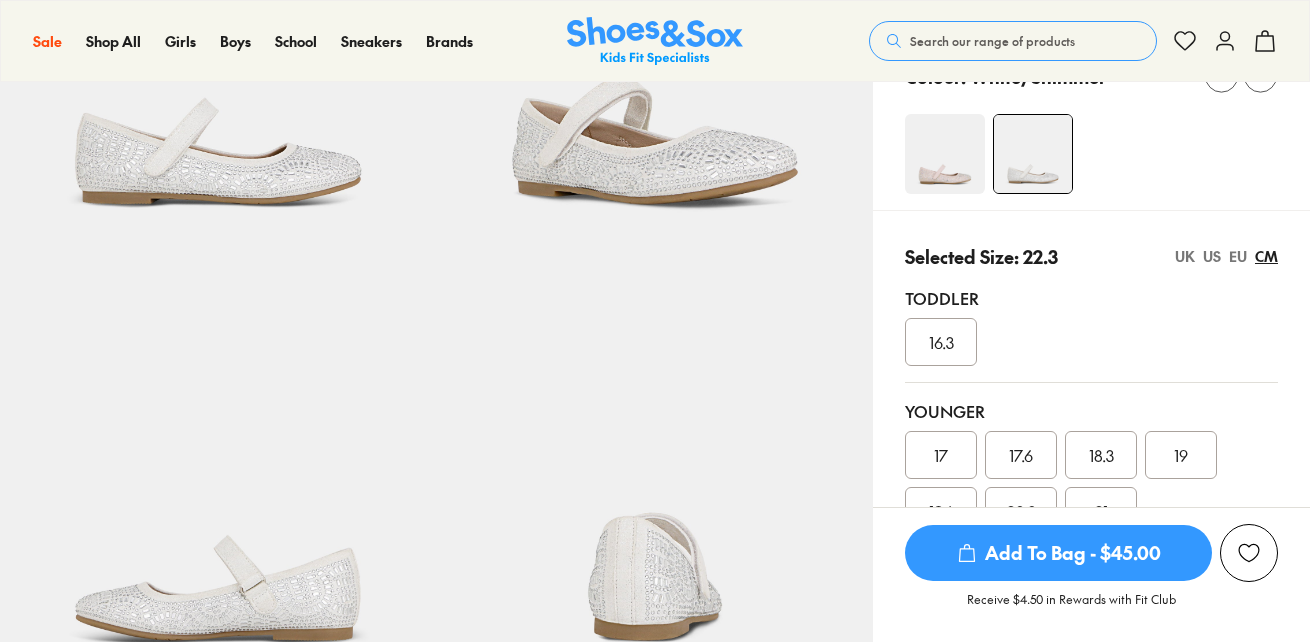 click on "EU" at bounding box center [1238, 256] 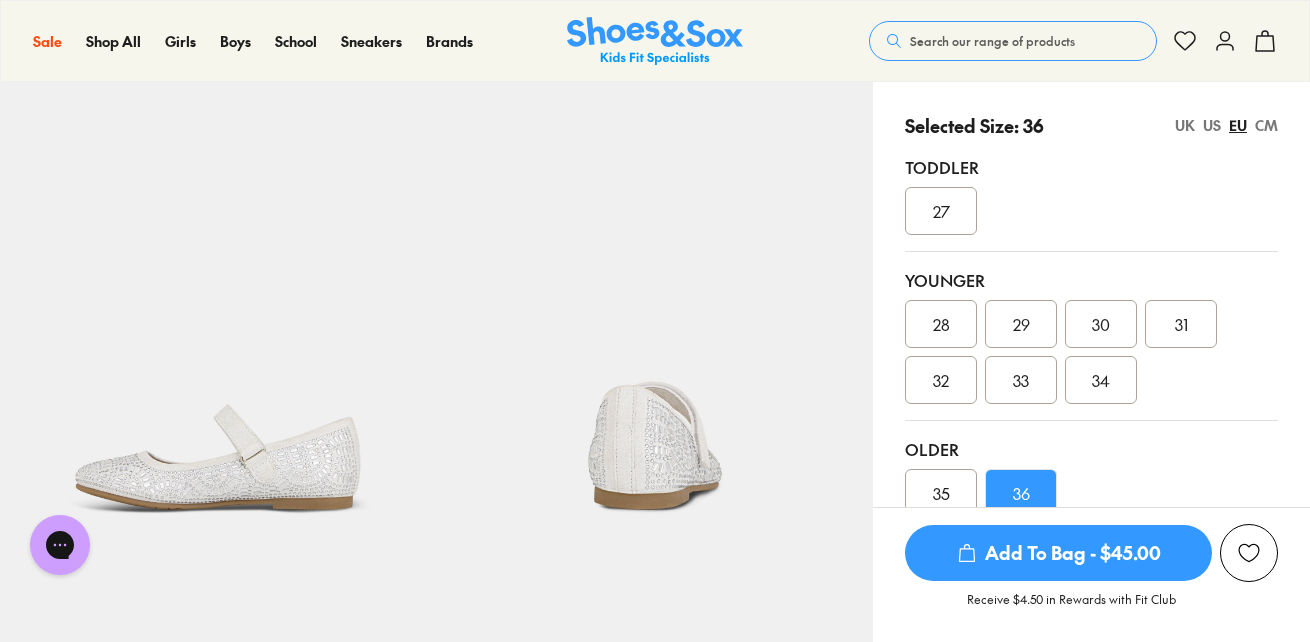 scroll, scrollTop: 300, scrollLeft: 0, axis: vertical 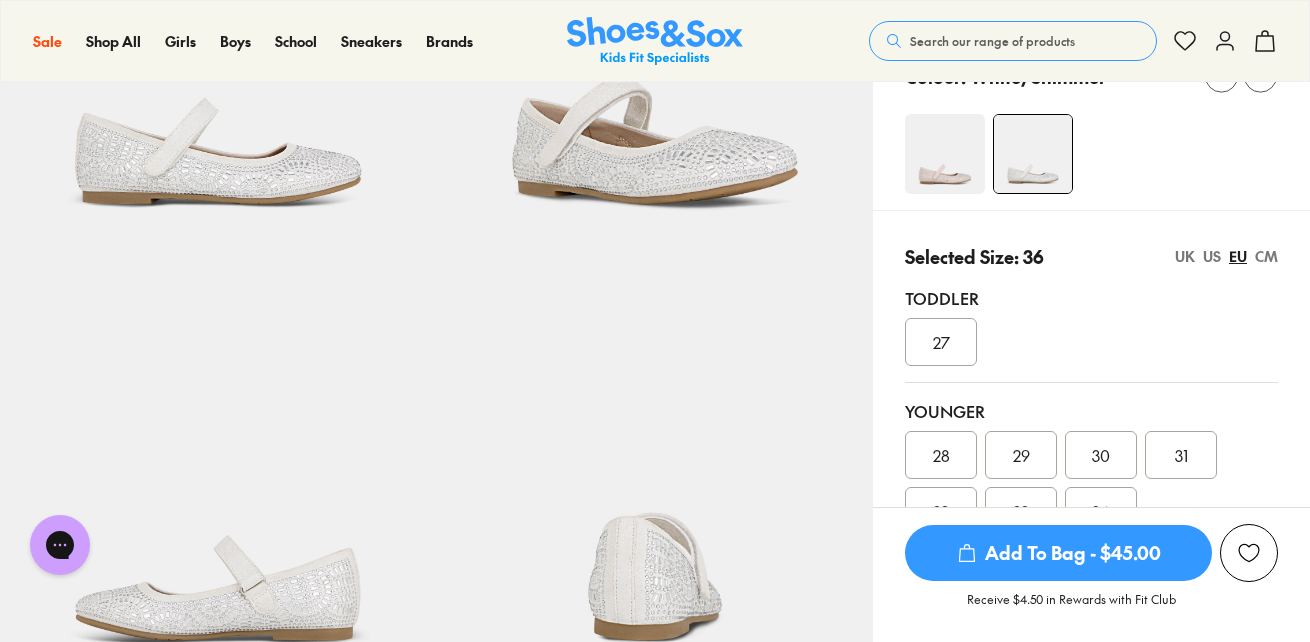 click on "US" at bounding box center (1212, 256) 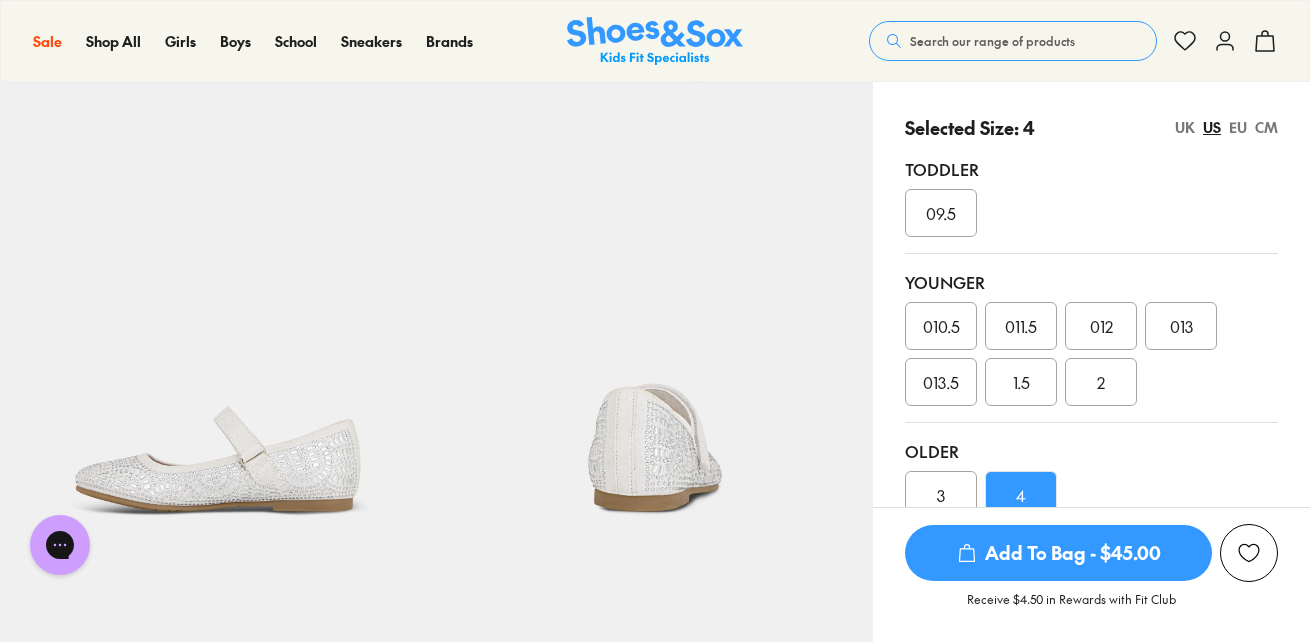 scroll, scrollTop: 300, scrollLeft: 0, axis: vertical 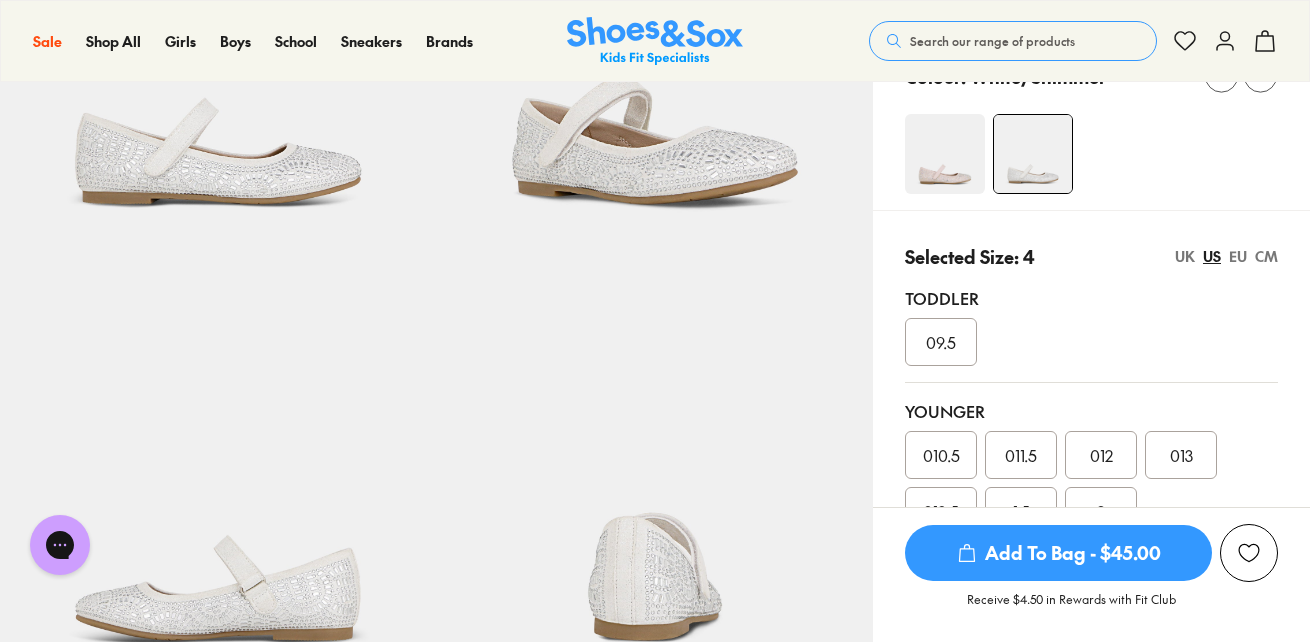 click on "EU" at bounding box center [1238, 256] 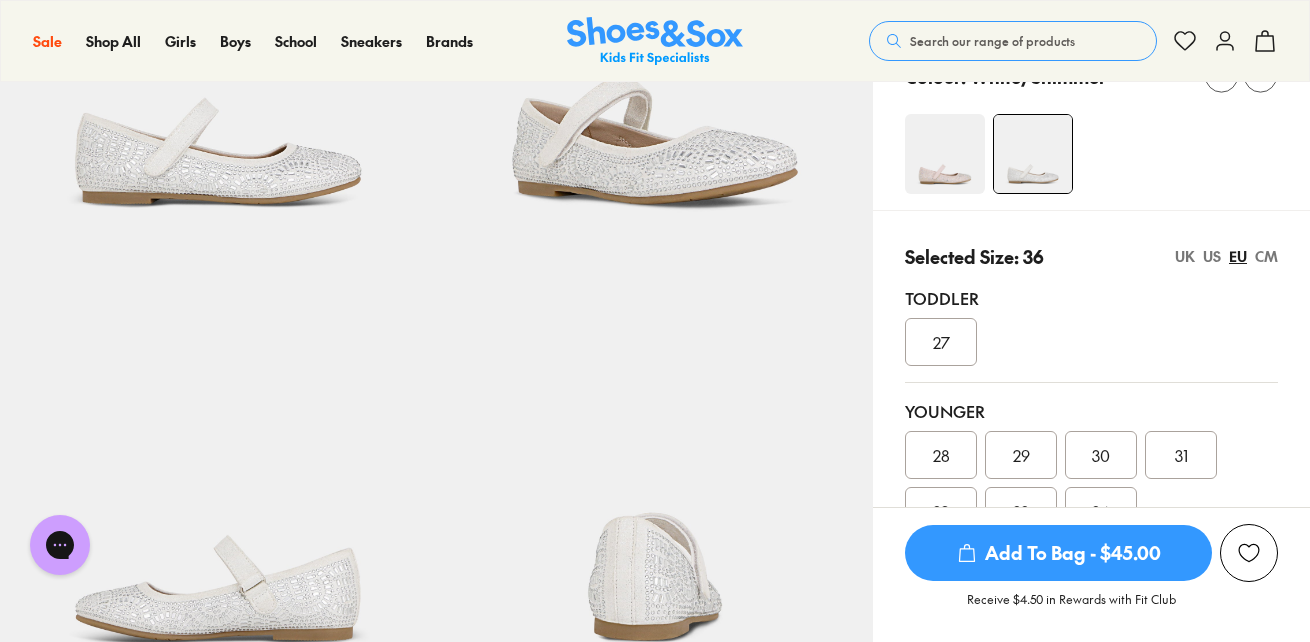 click on "CM" at bounding box center [1266, 256] 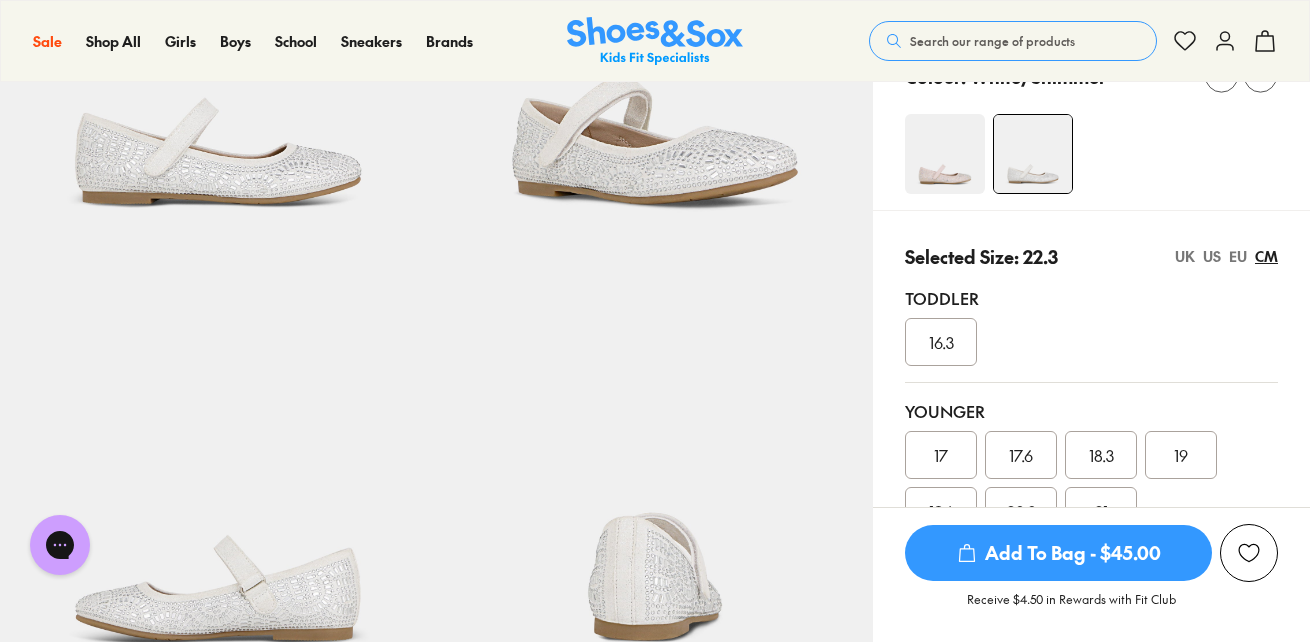 click on "EU" at bounding box center [1238, 256] 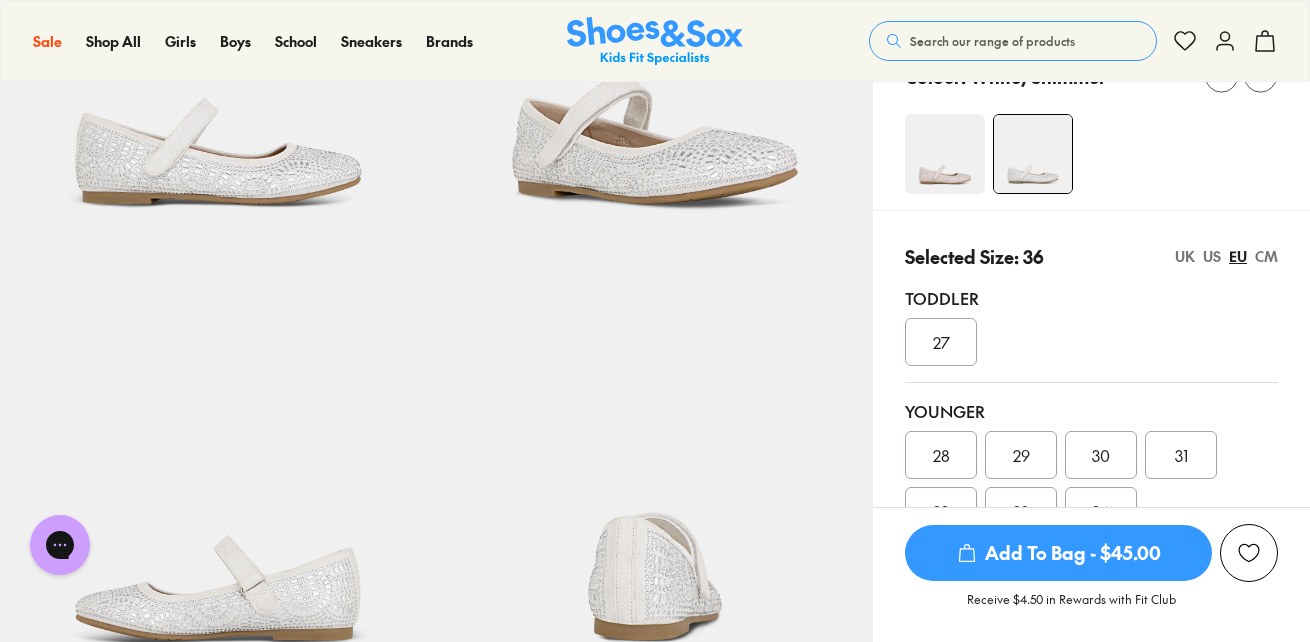 scroll, scrollTop: 800, scrollLeft: 0, axis: vertical 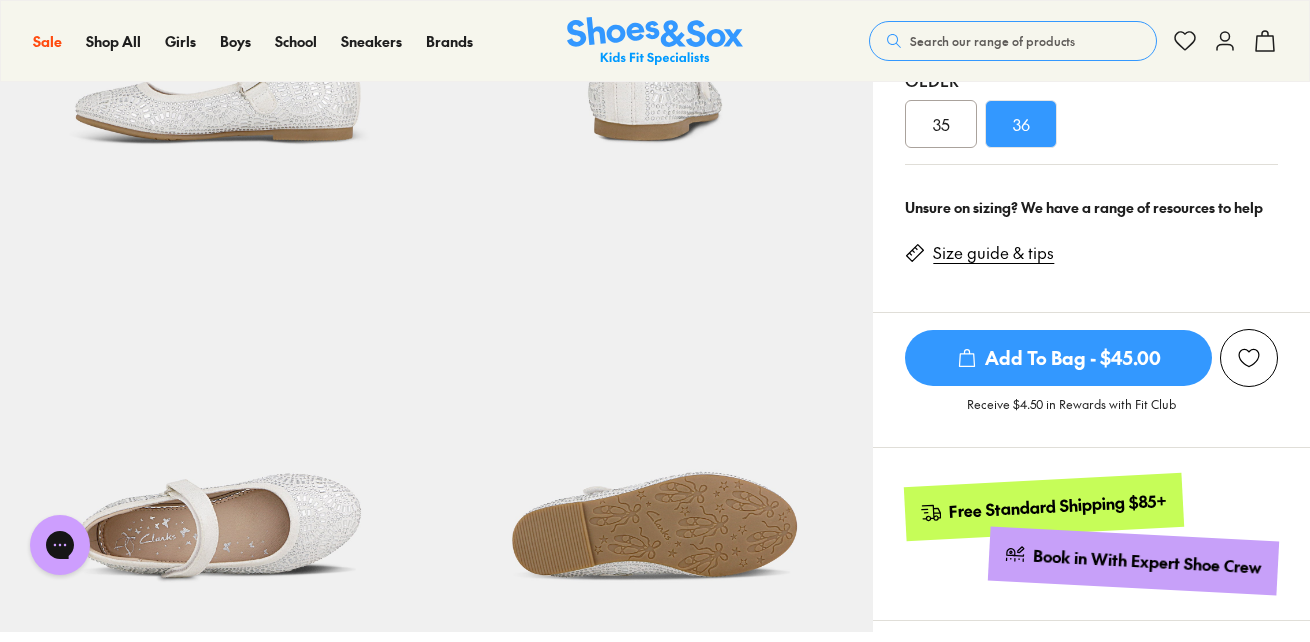 click on "Add To Bag - $45.00" at bounding box center [1058, 358] 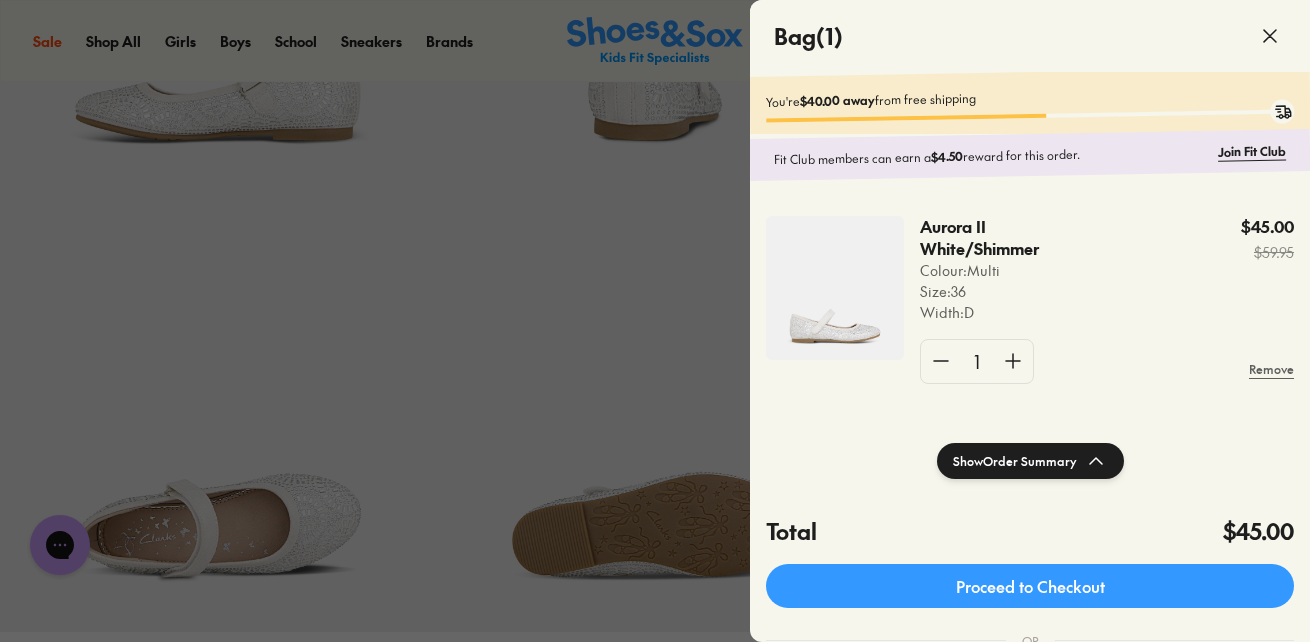 click 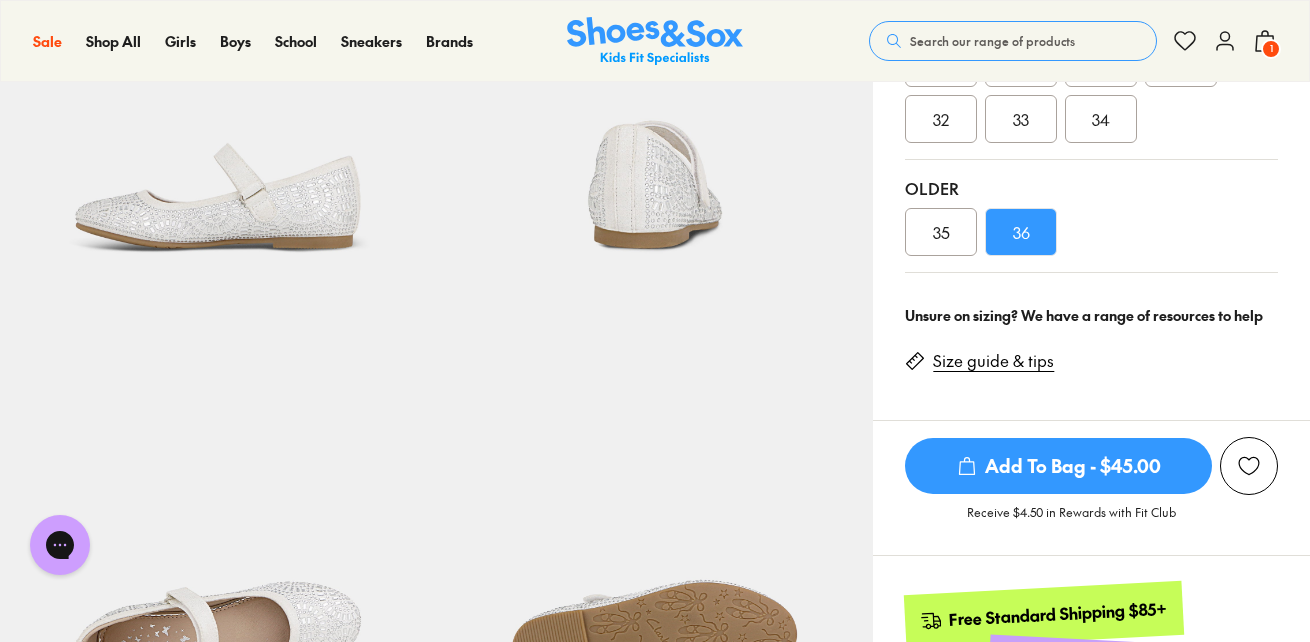 scroll, scrollTop: 700, scrollLeft: 0, axis: vertical 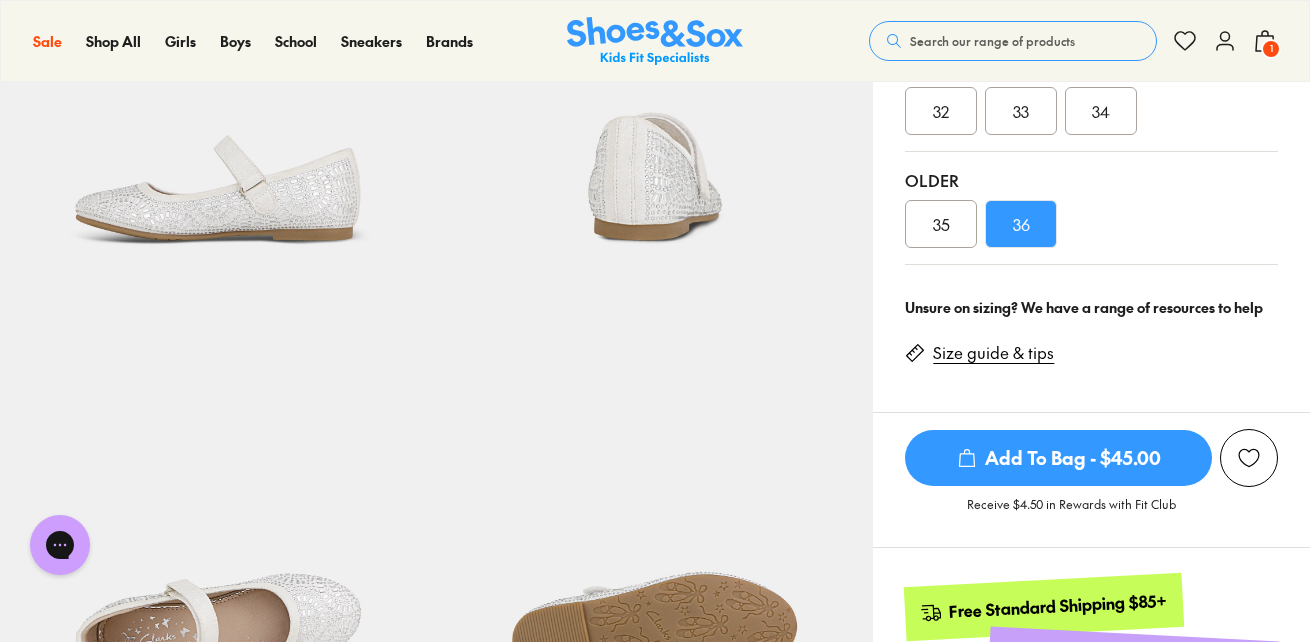 click on "1" at bounding box center [1271, 49] 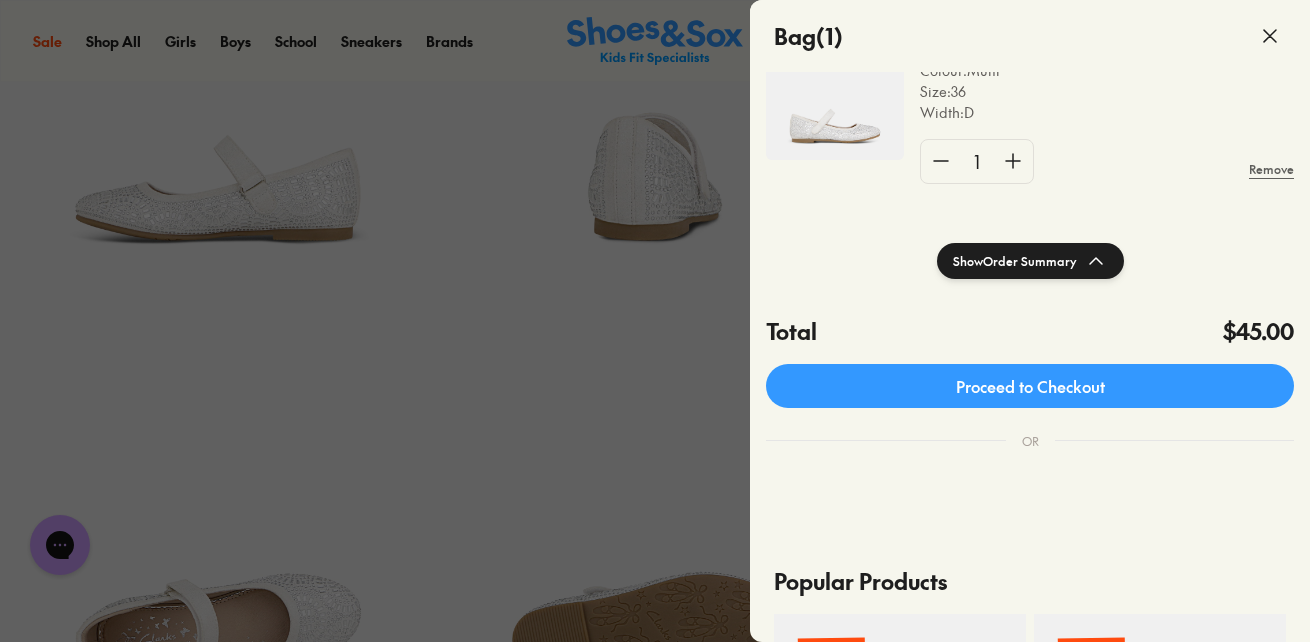 scroll, scrollTop: 300, scrollLeft: 0, axis: vertical 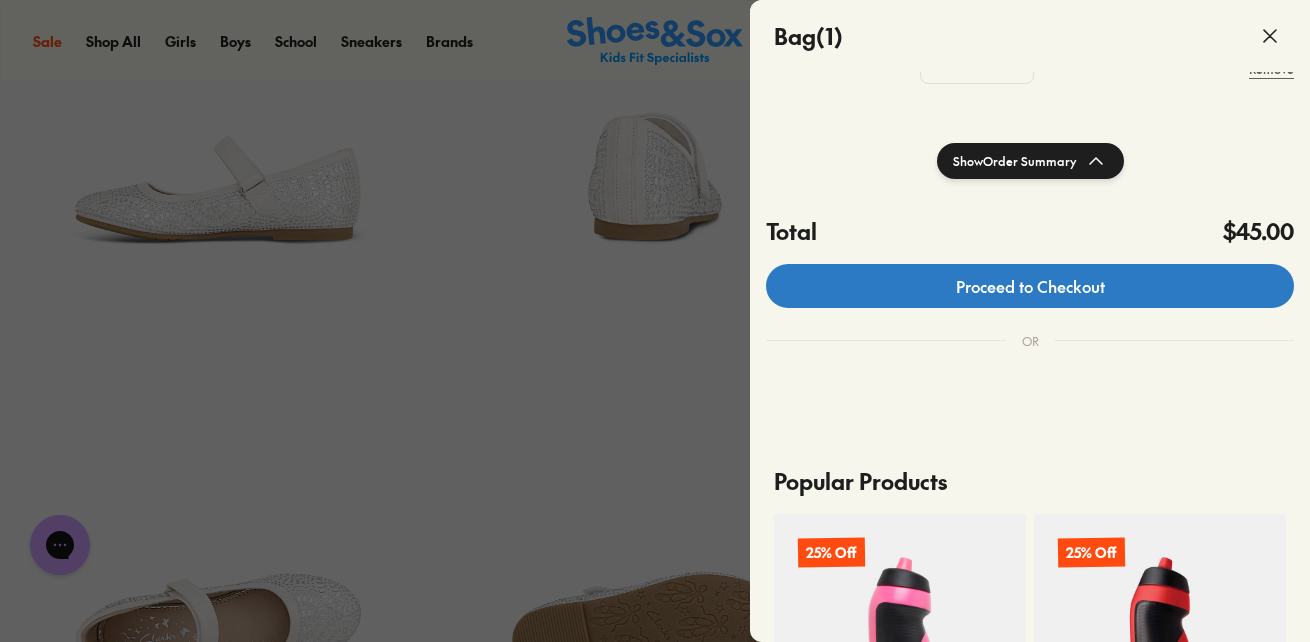 click on "Proceed to Checkout" 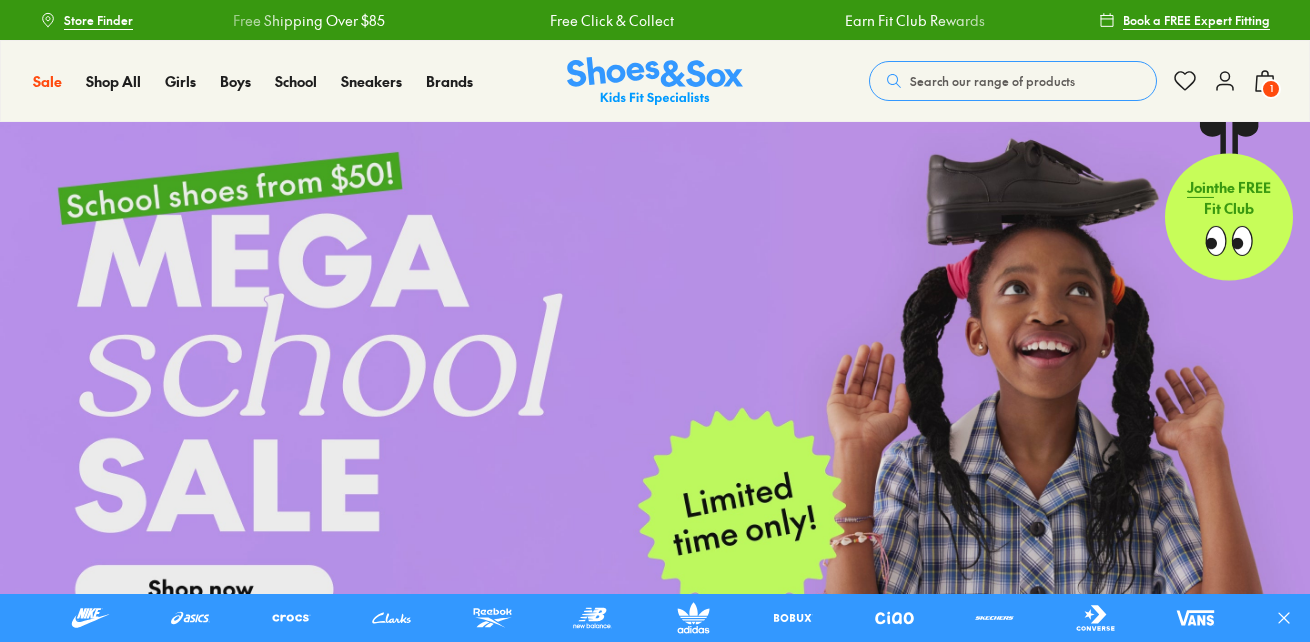 scroll, scrollTop: 0, scrollLeft: 0, axis: both 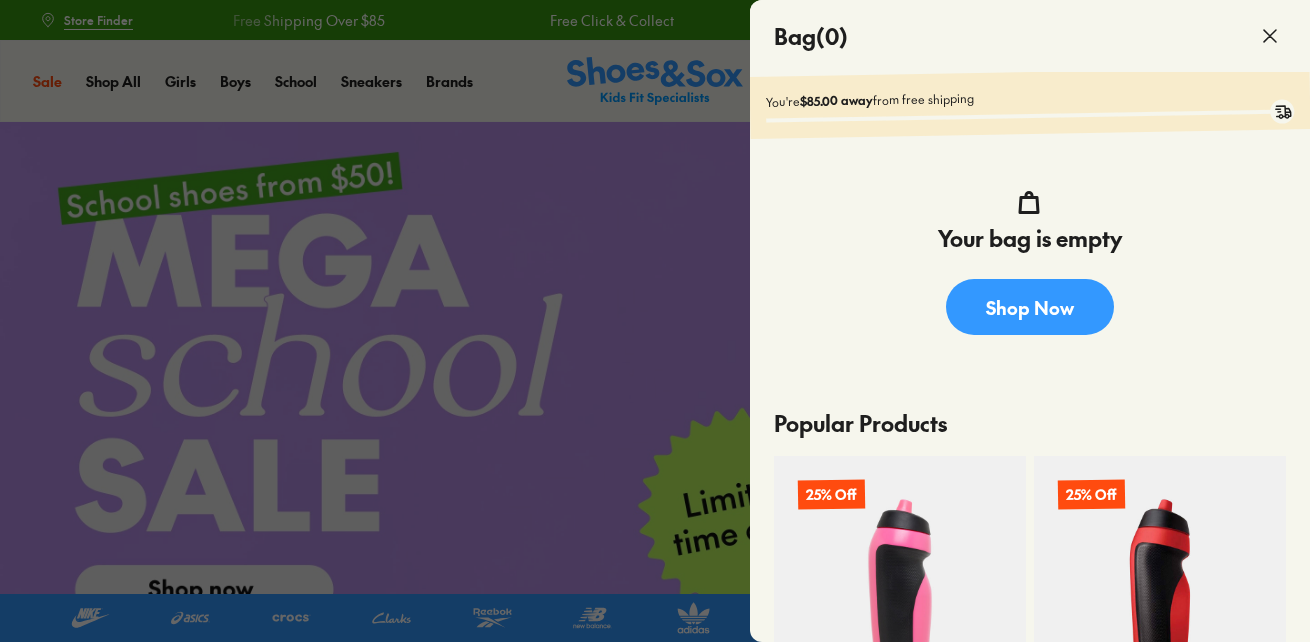 click 